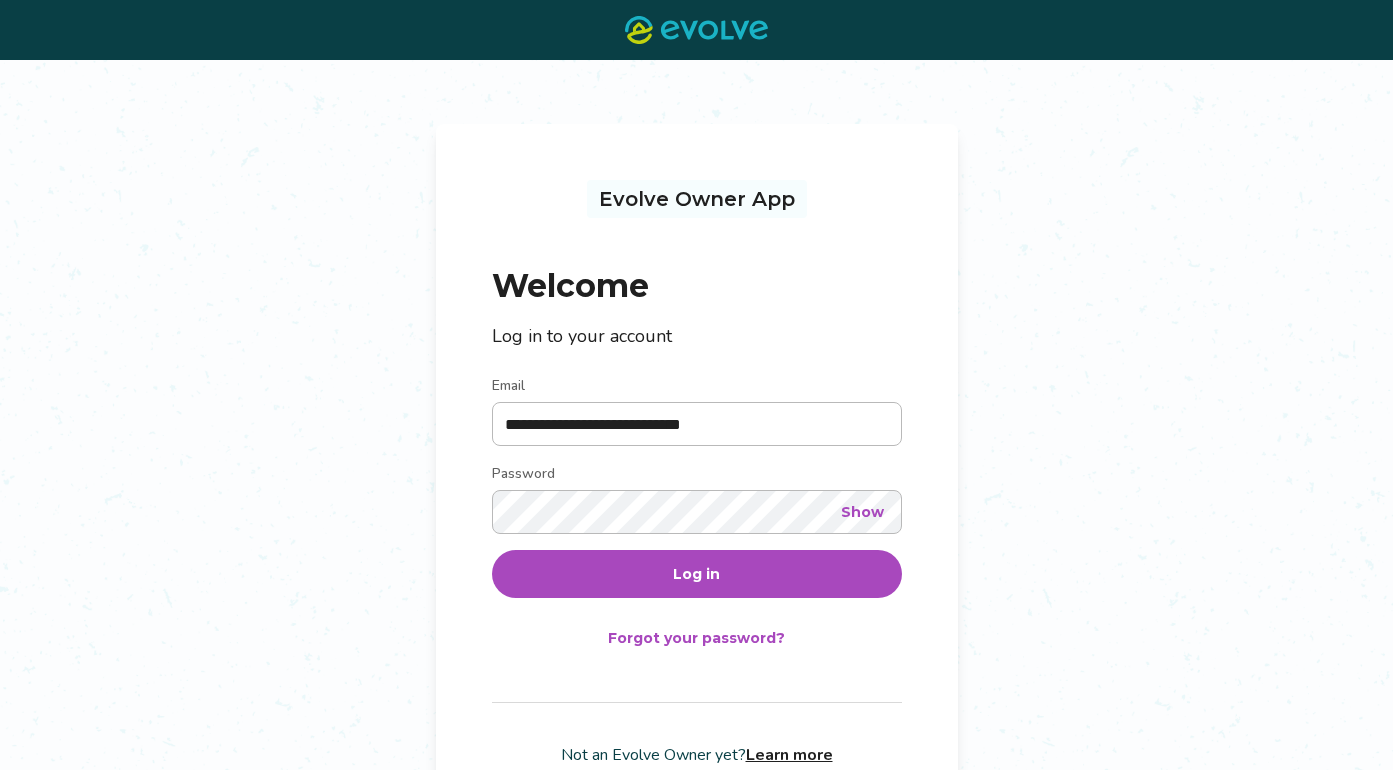 scroll, scrollTop: 0, scrollLeft: 0, axis: both 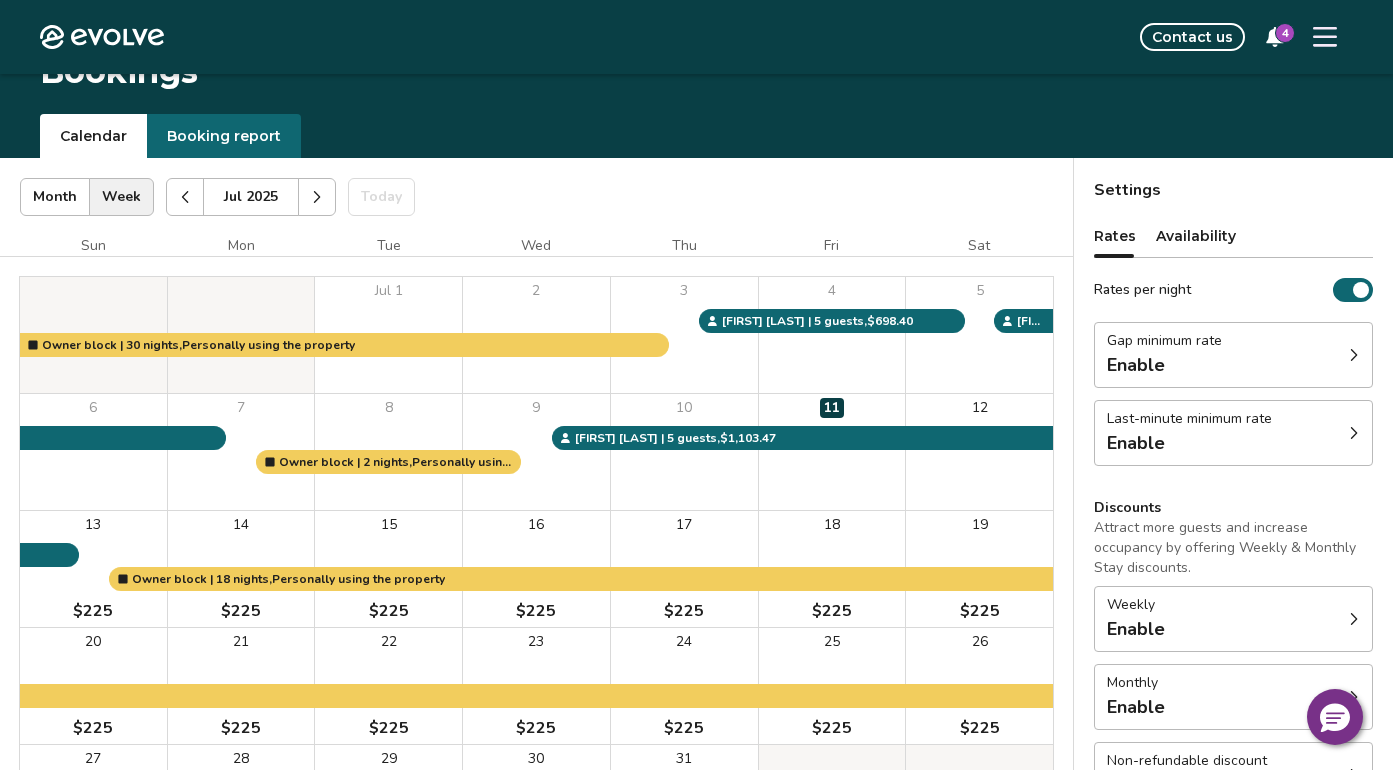 click 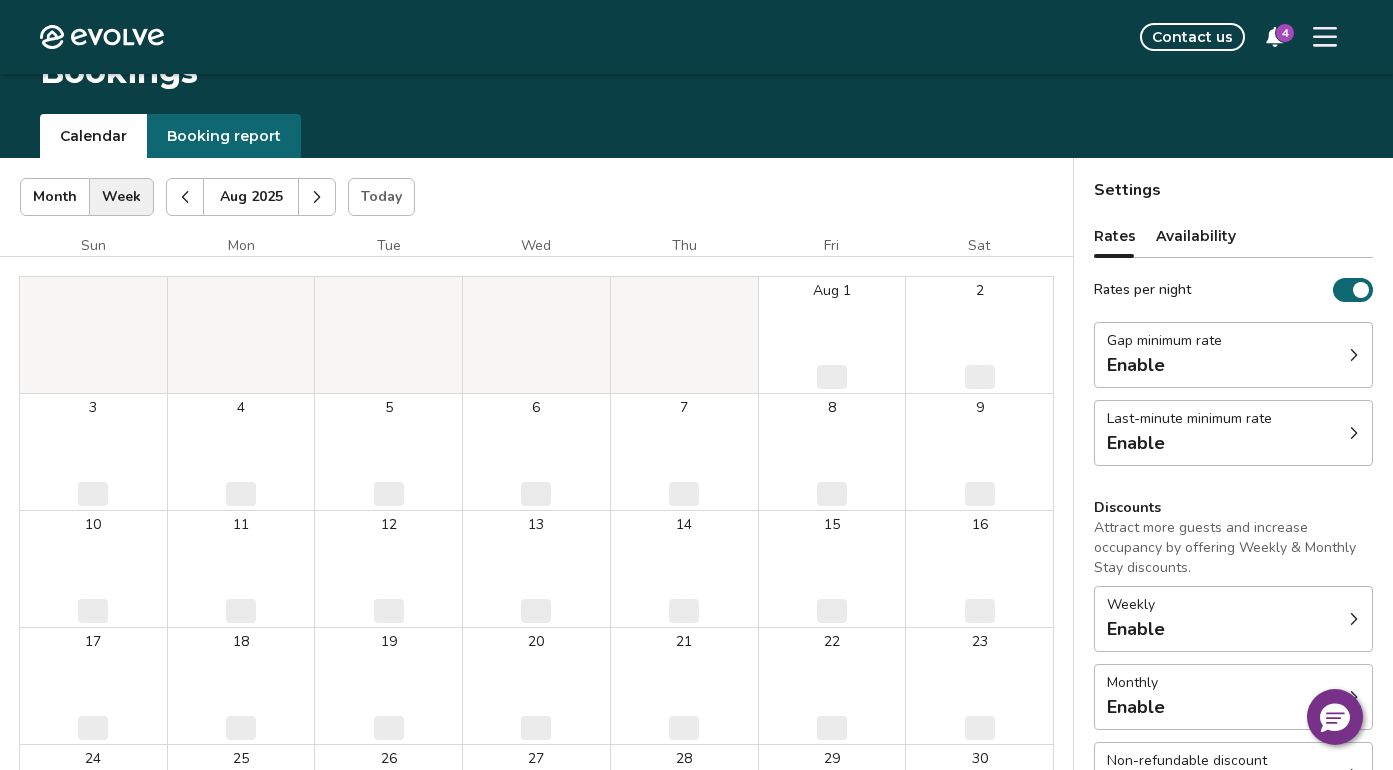 click 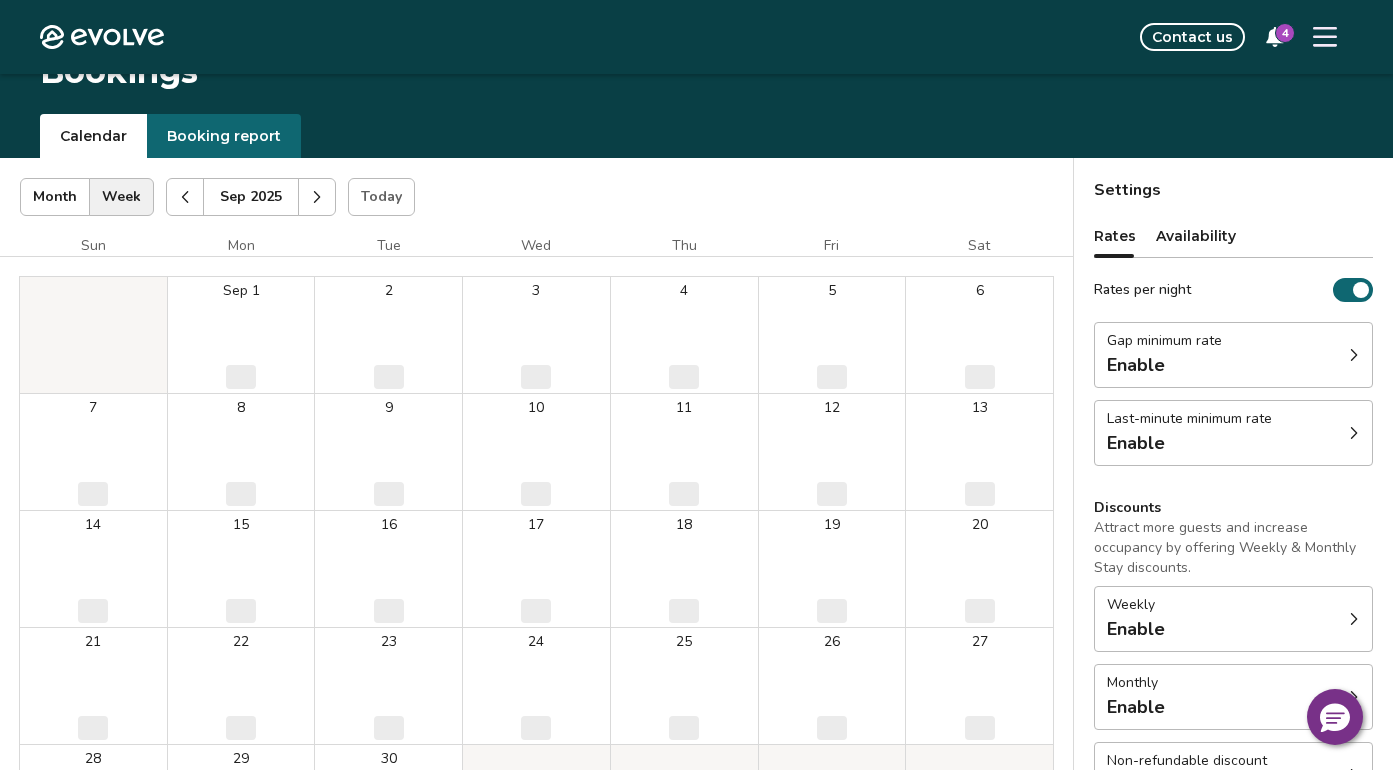 click 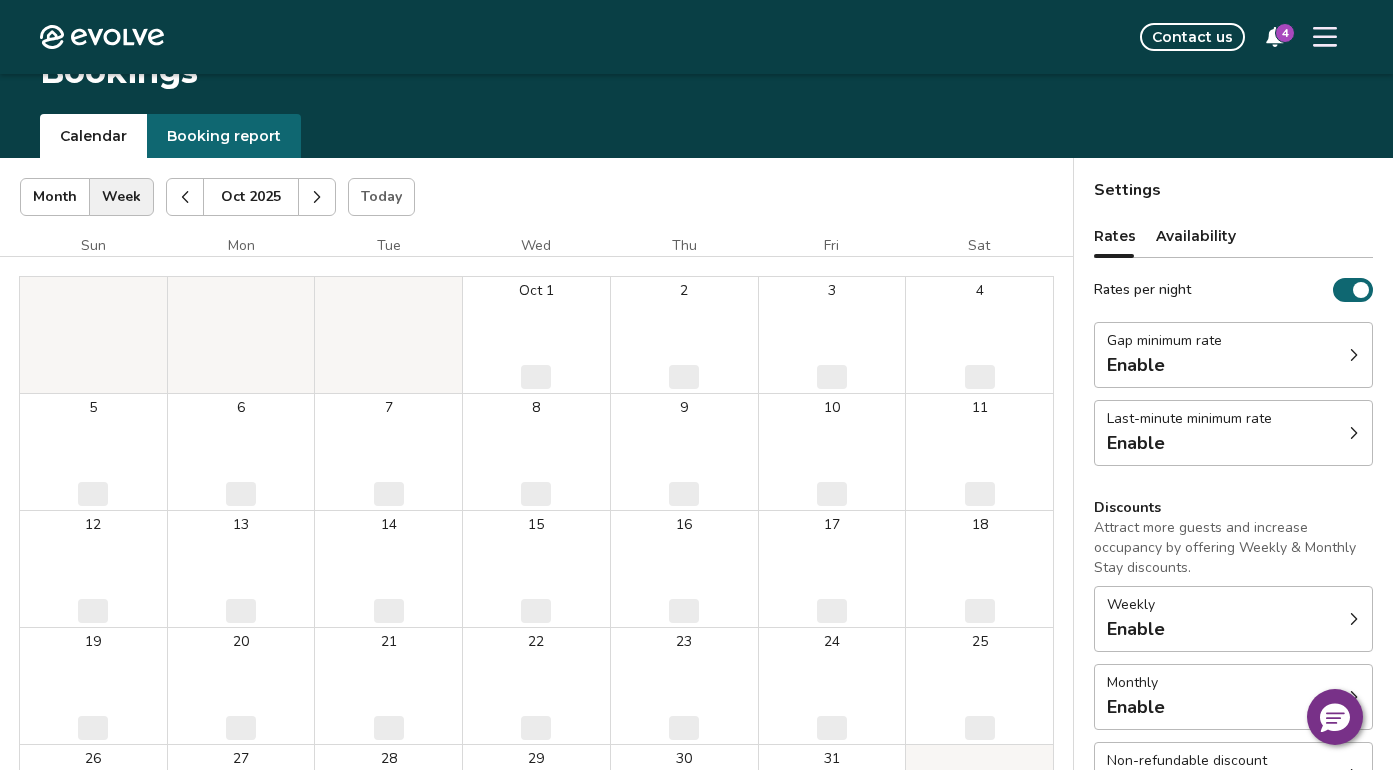 click 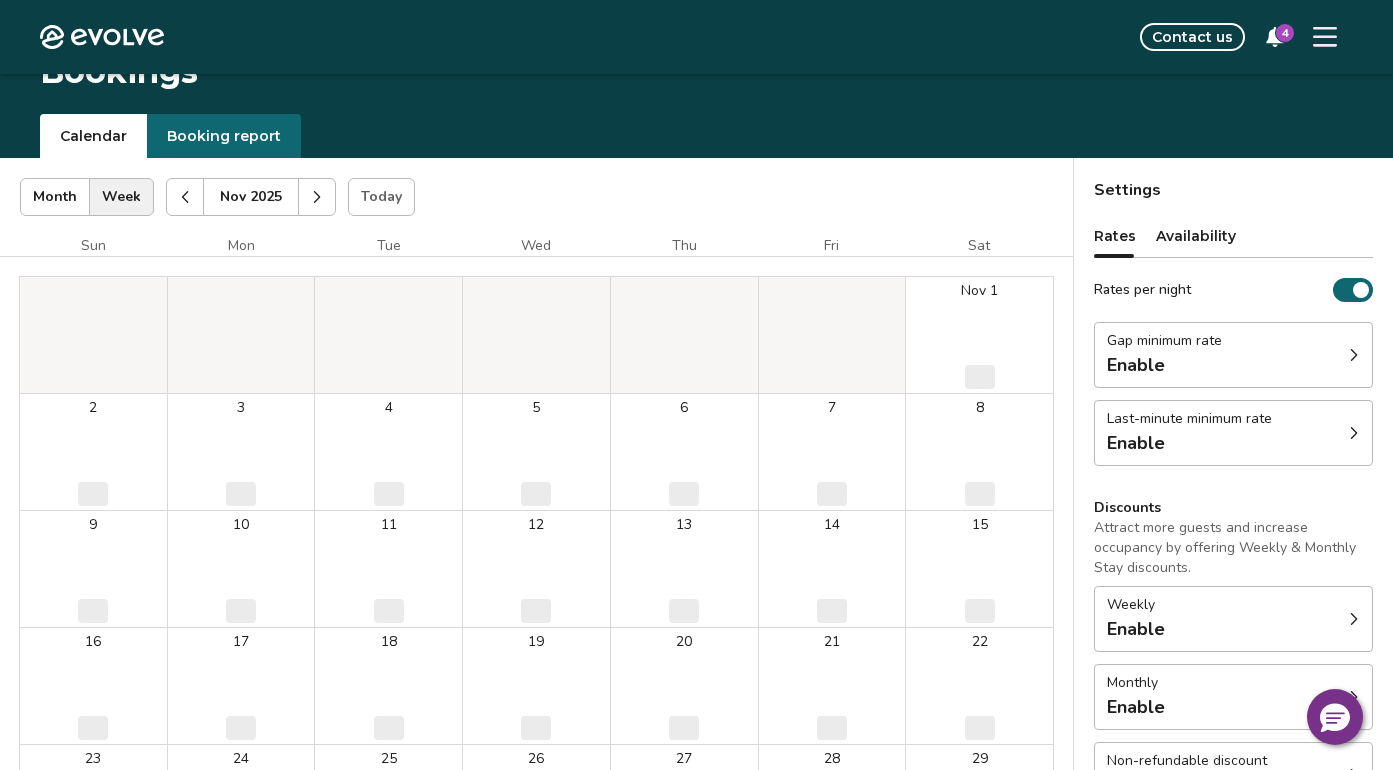 click 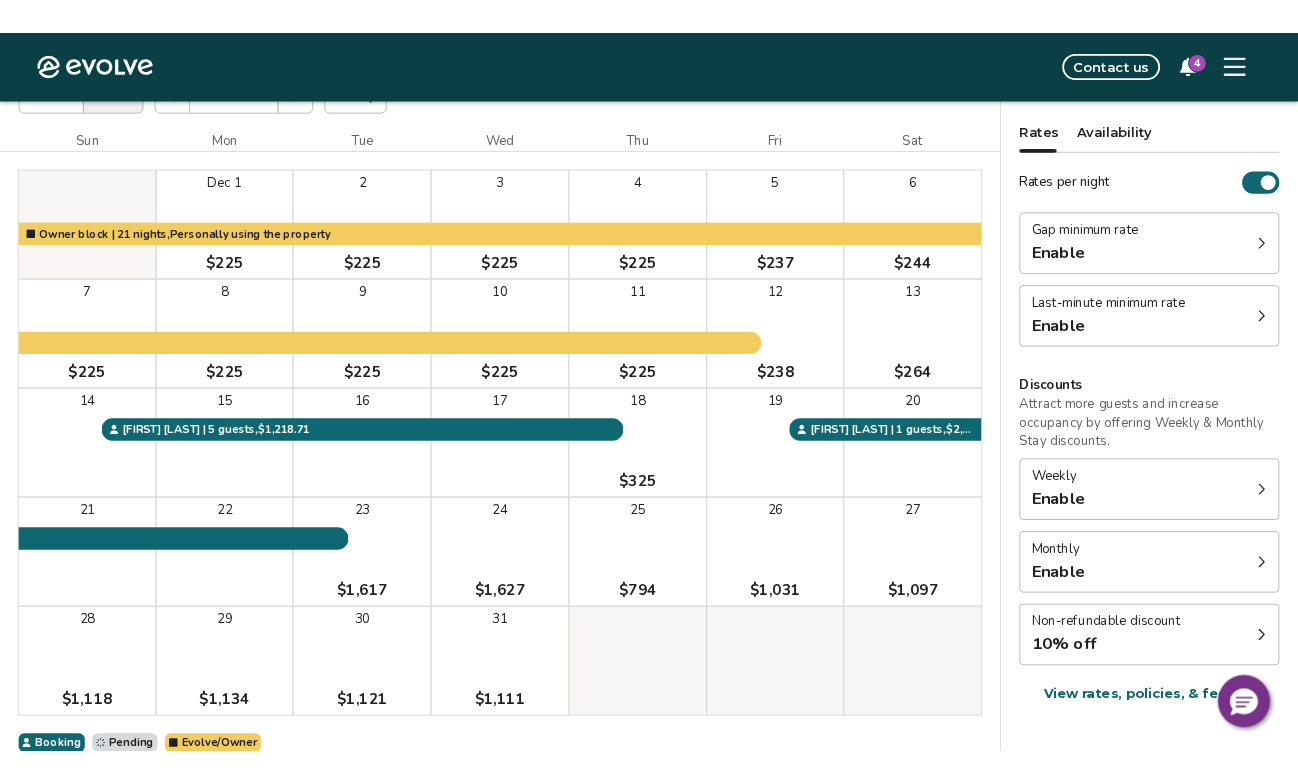 scroll, scrollTop: 158, scrollLeft: 0, axis: vertical 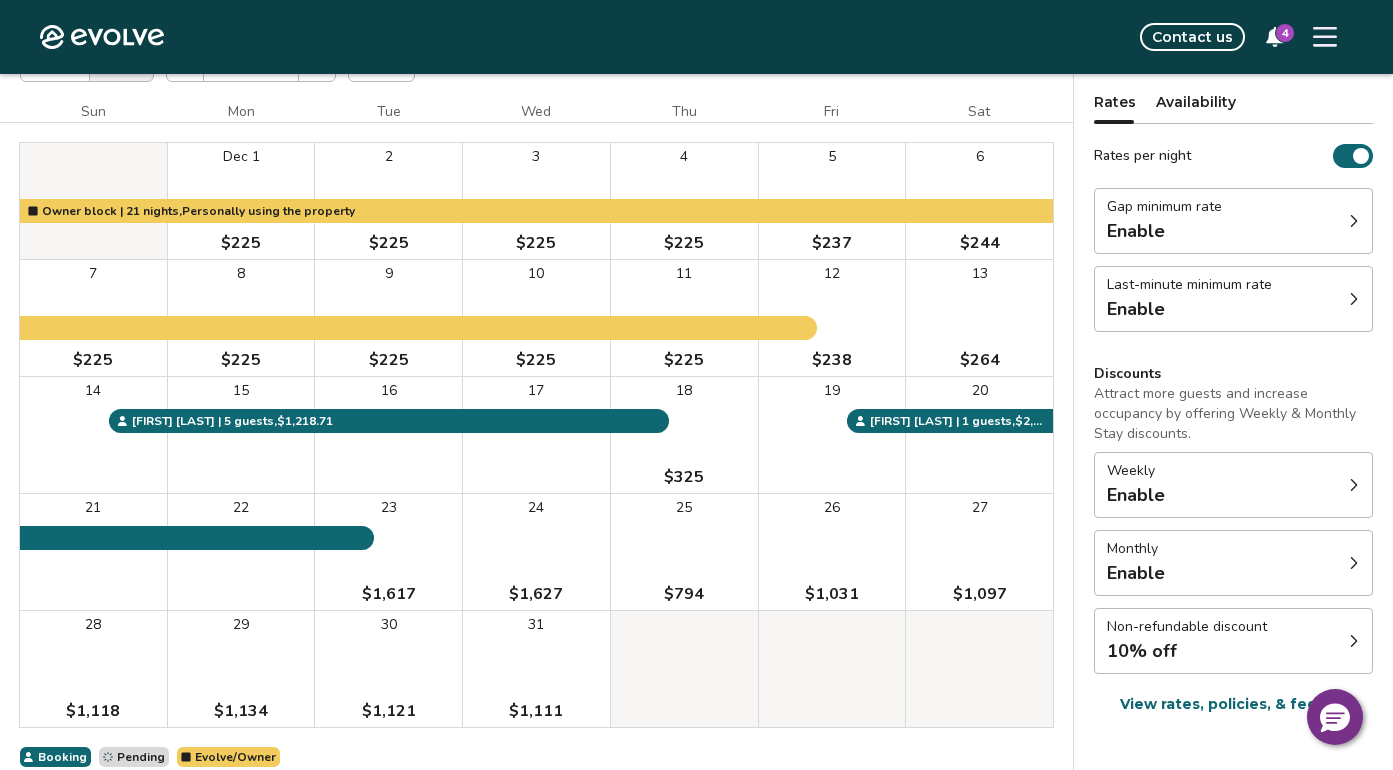 click on "26 $1,031" at bounding box center [832, 552] 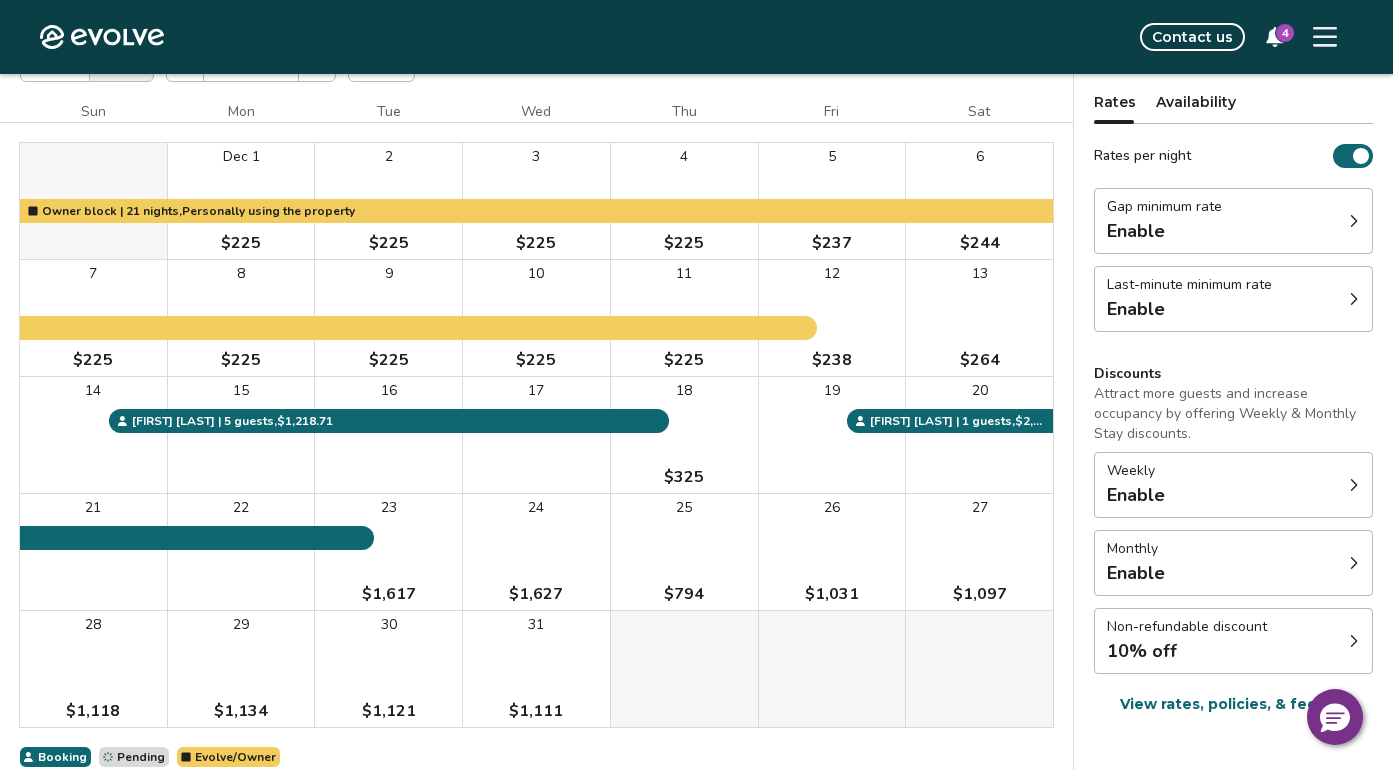 click on "Evolve Contact us 4 Bookings Calendar Booking report Dec 2025  | Views Month Week Dec 2025 Today Settings 2345 Ski Trail Ln, Unit 17 Dec 2025 Sun Mon Tue Wed Thu Fri Sat Dec 1 $225 2 $225 3 $225 4 $225 5 $237 6 $244 7 $225 8 $225 9 $225 10 $225 11 $225 12 $238 13 $264 14 15 16 17 18 $325 19 20 21 22 23 $1,617 24 $1,627 25 $794 26 $1,031 27 $1,097 28 $1,118 29 $1,134 30 $1,121 31 $1,111 Owner block | 21 nights,  Personally using the property Jeff C. | 5 guests ,  $1,218.71 Kane M. | 1 guests ,  $2,231.39 Booking Pending Evolve/Owner Settings Rates Availability Rates per night Gap minimum rate Enable Last-minute minimum rate Enable Discounts Attract more guests and increase occupancy by offering Weekly & Monthly Stay discounts. Weekly Enable Monthly Enable Non-refundable discount 10% off View rates, policies, & fees Gap minimum rate Reduce your minimum rate by 20%  to help fill nights between bookings  (Fridays and Saturdays excluded). Enable Last-minute minimum rate Reduce your minimum rate by 20% Enable" at bounding box center [696, 359] 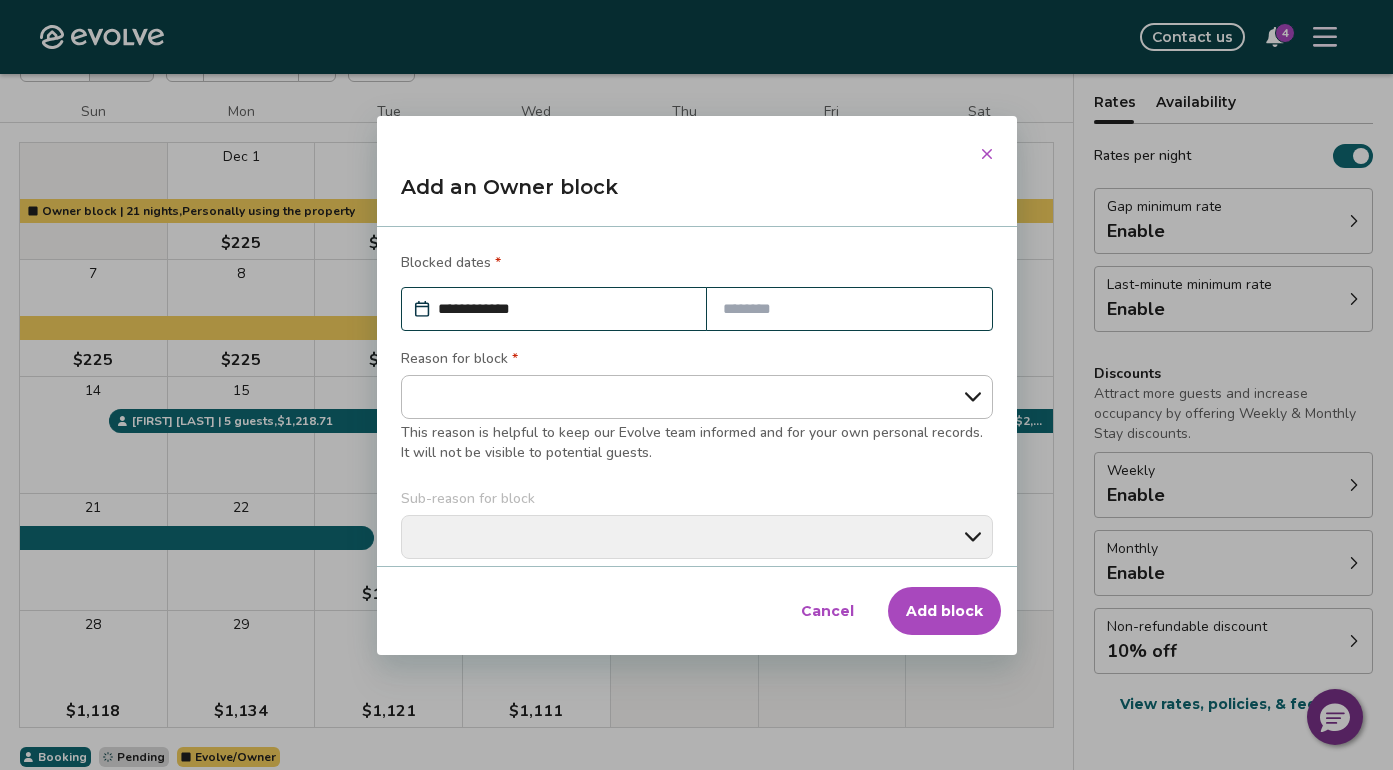 click at bounding box center (849, 309) 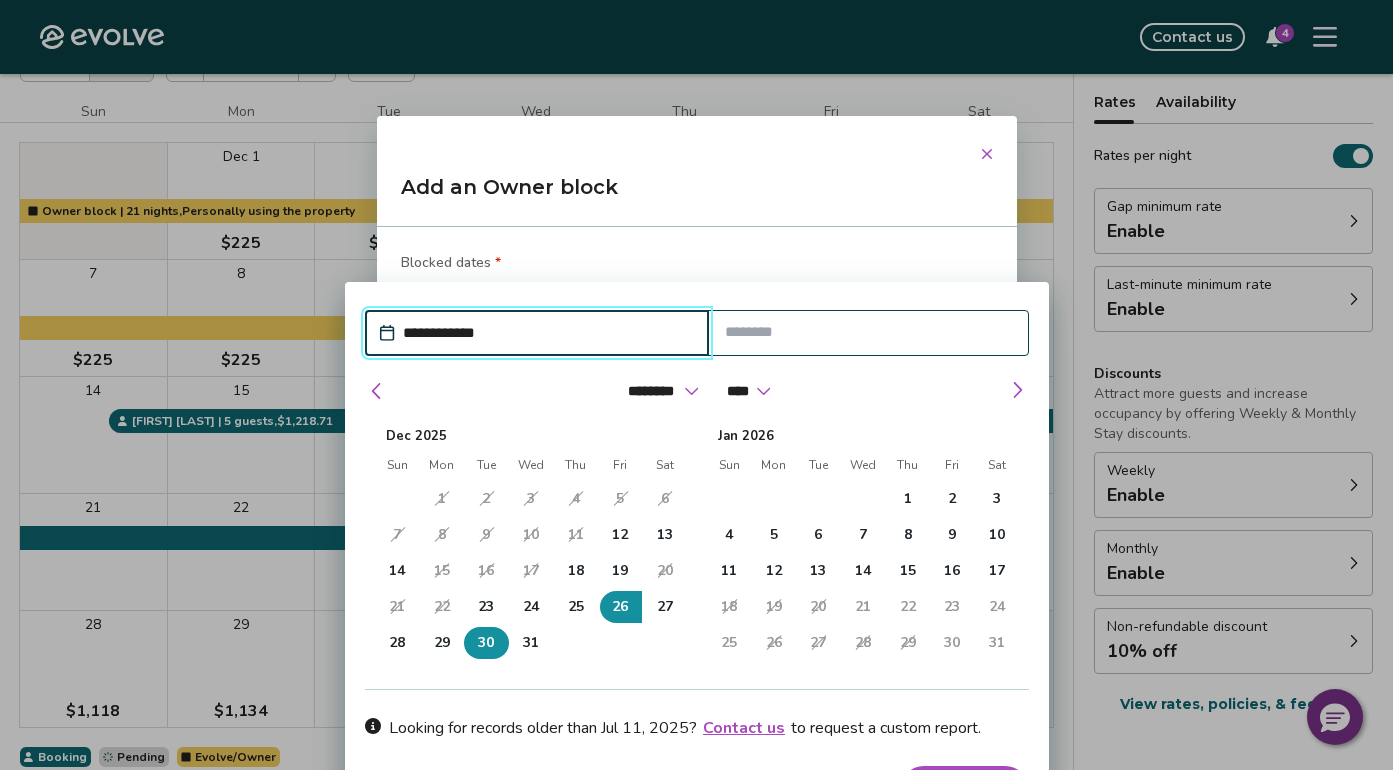 click on "30" at bounding box center [486, 642] 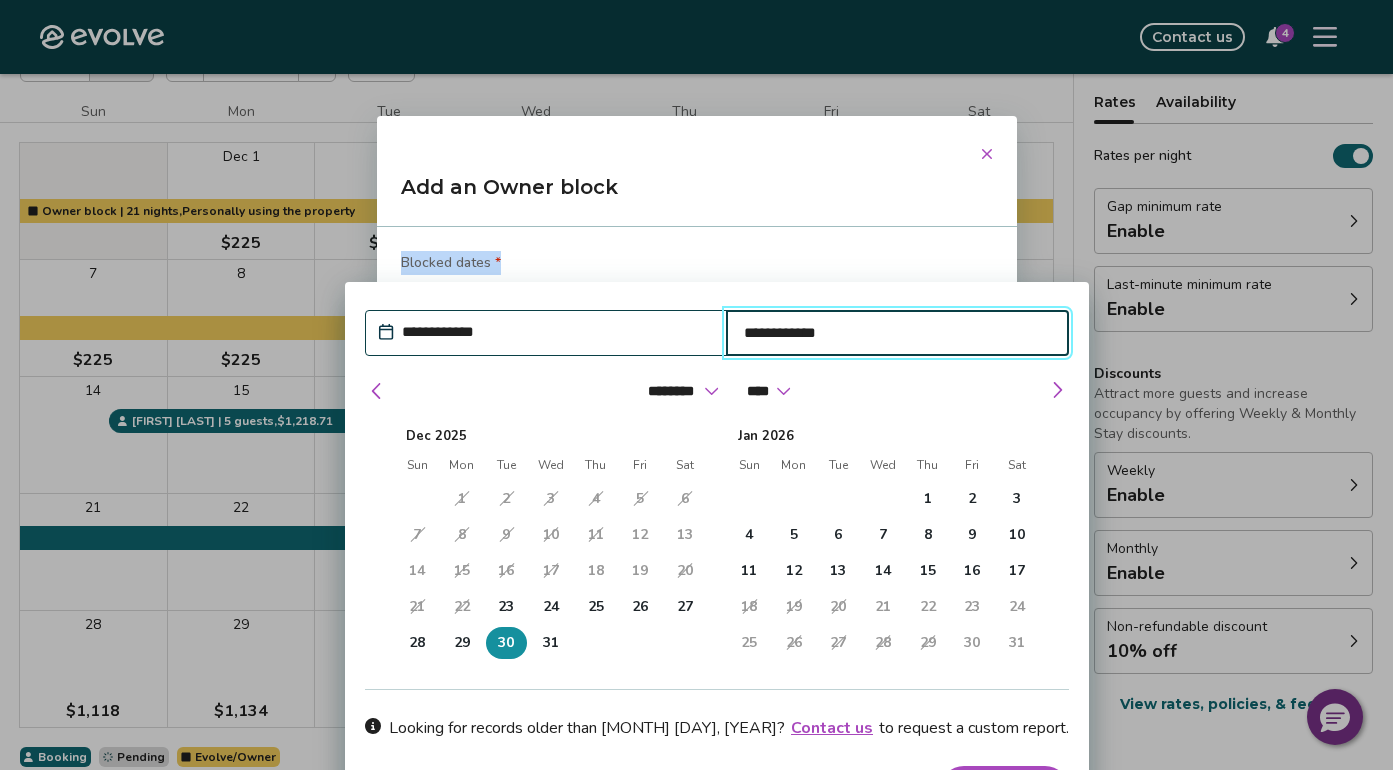drag, startPoint x: 473, startPoint y: 291, endPoint x: 474, endPoint y: 202, distance: 89.005615 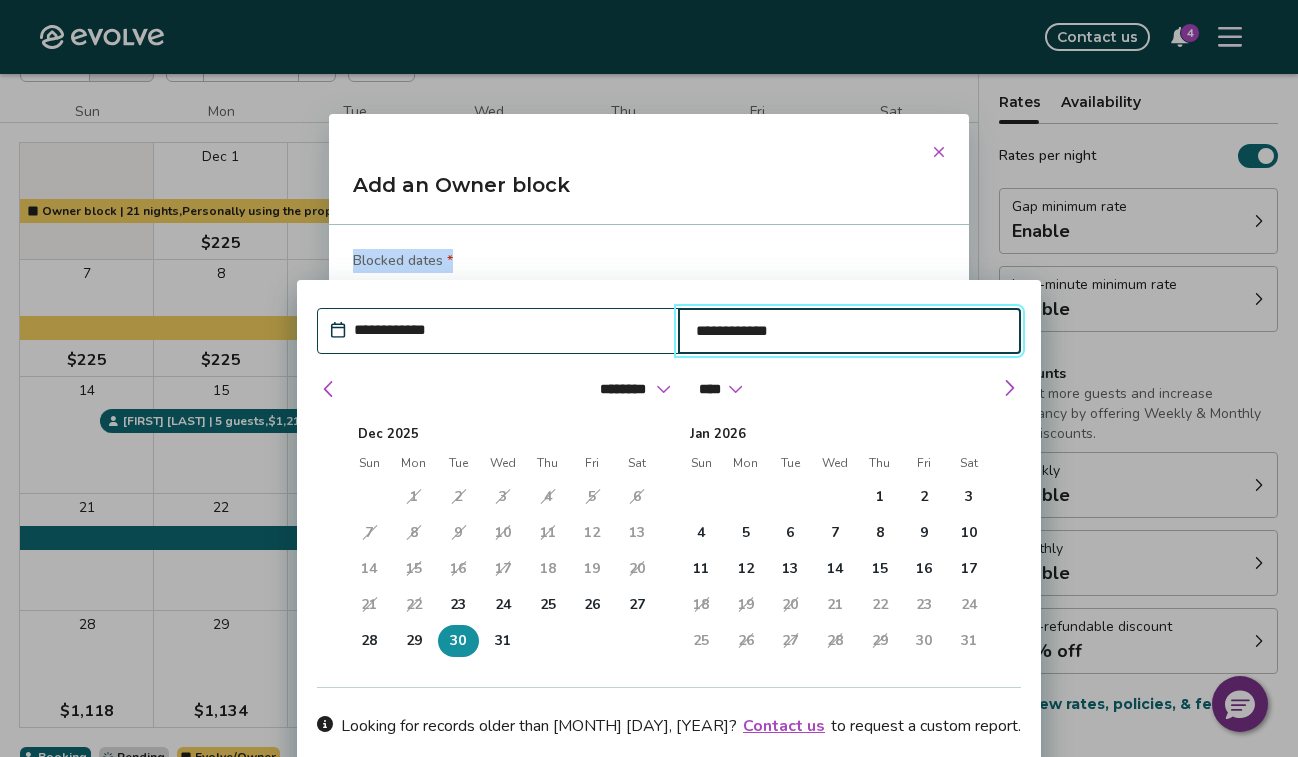 type on "*" 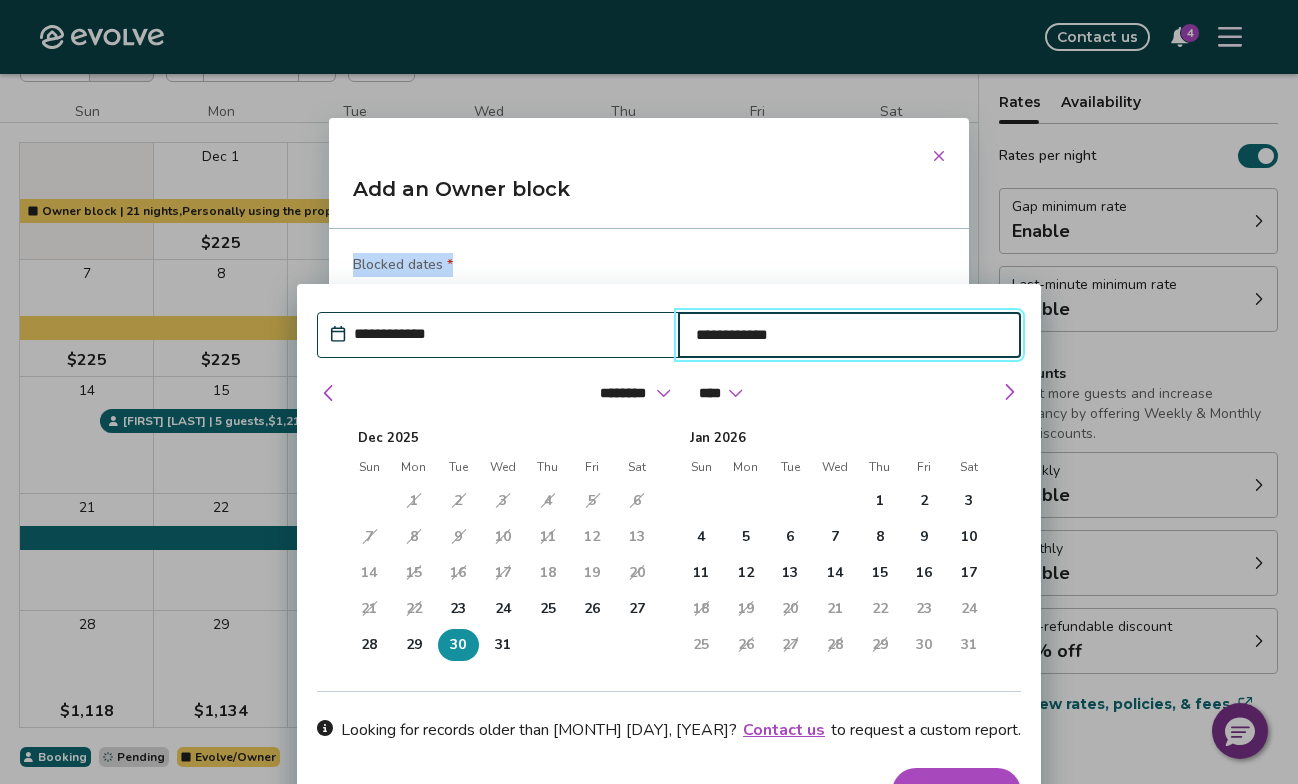 click on "Apply Dates" at bounding box center (956, 792) 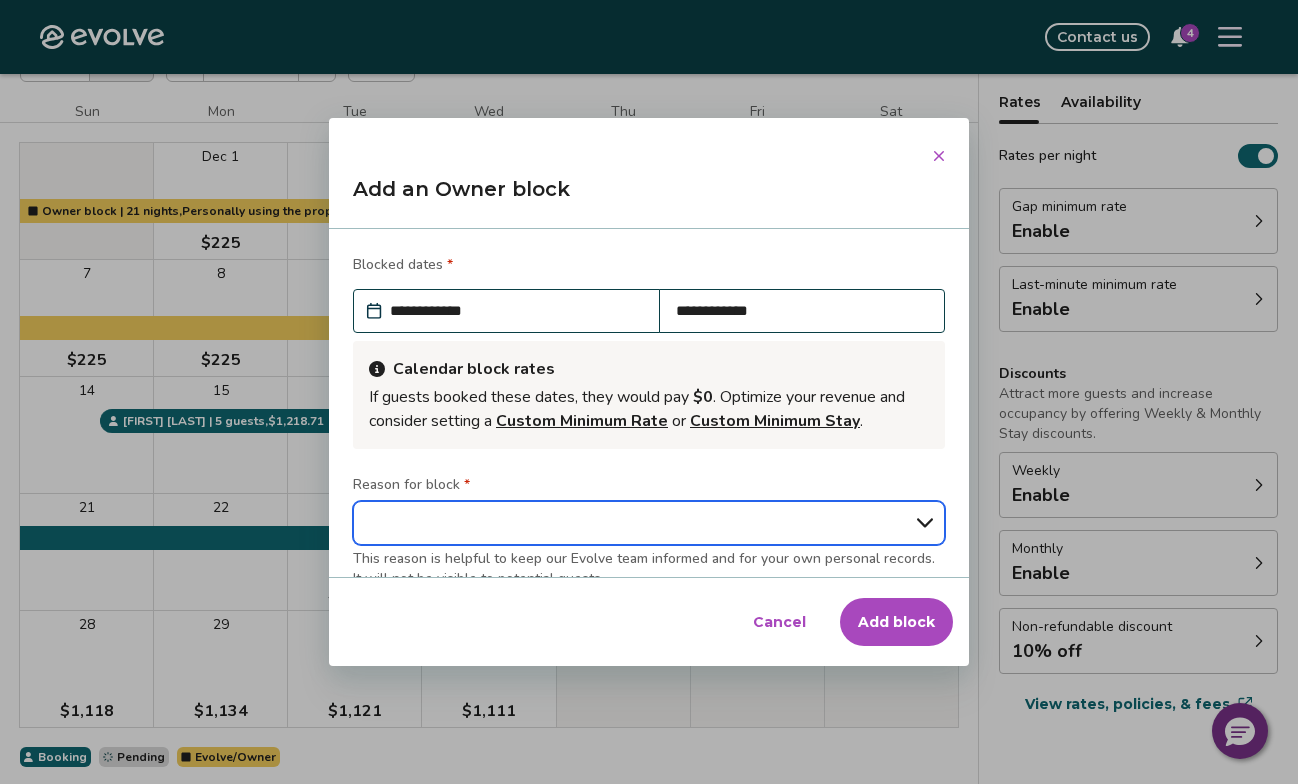 select on "**********" 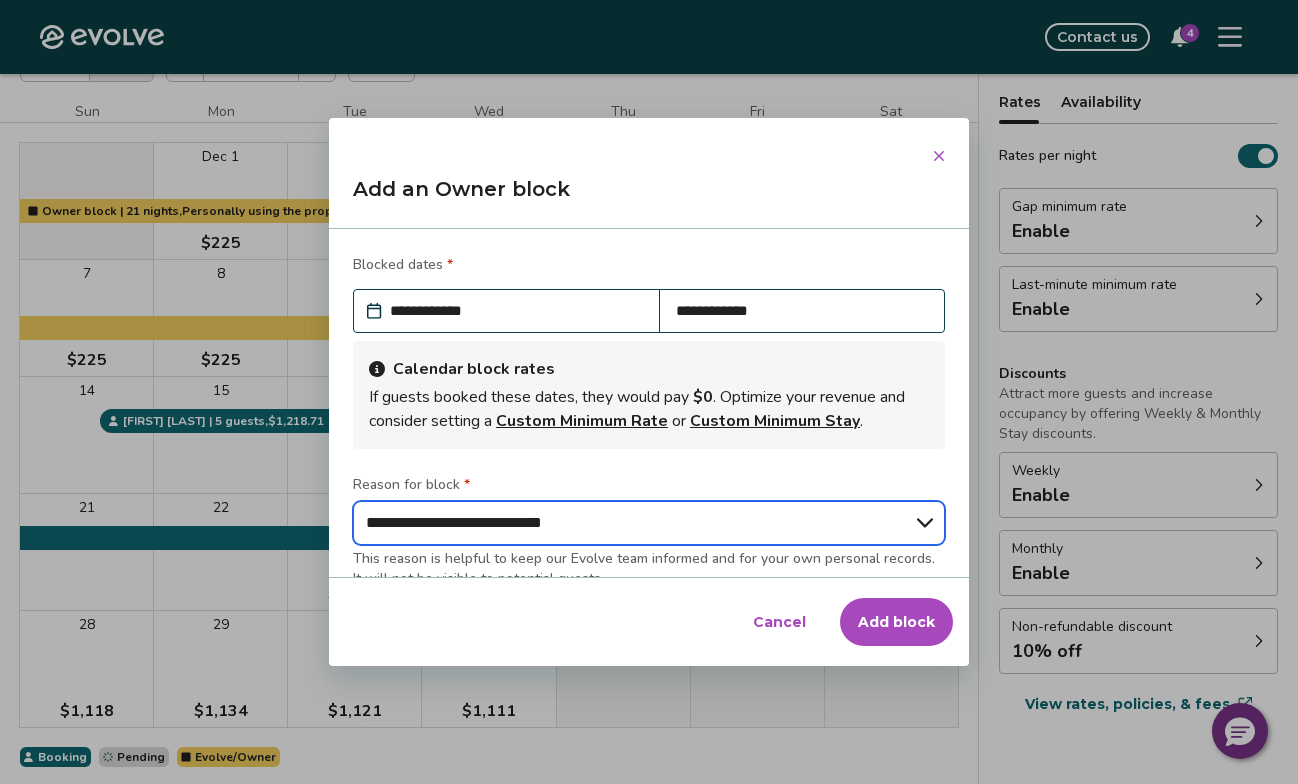 click on "**********" at bounding box center [0, 0] 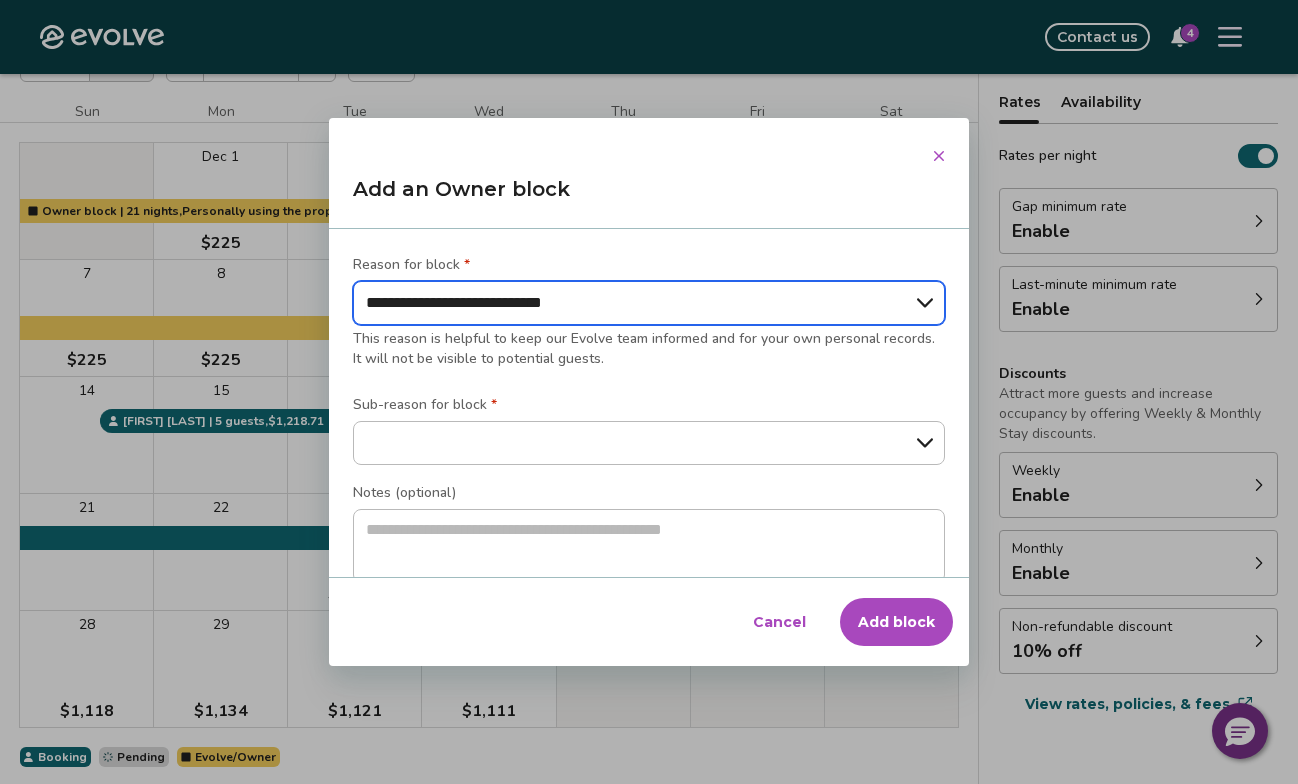scroll, scrollTop: 251, scrollLeft: 0, axis: vertical 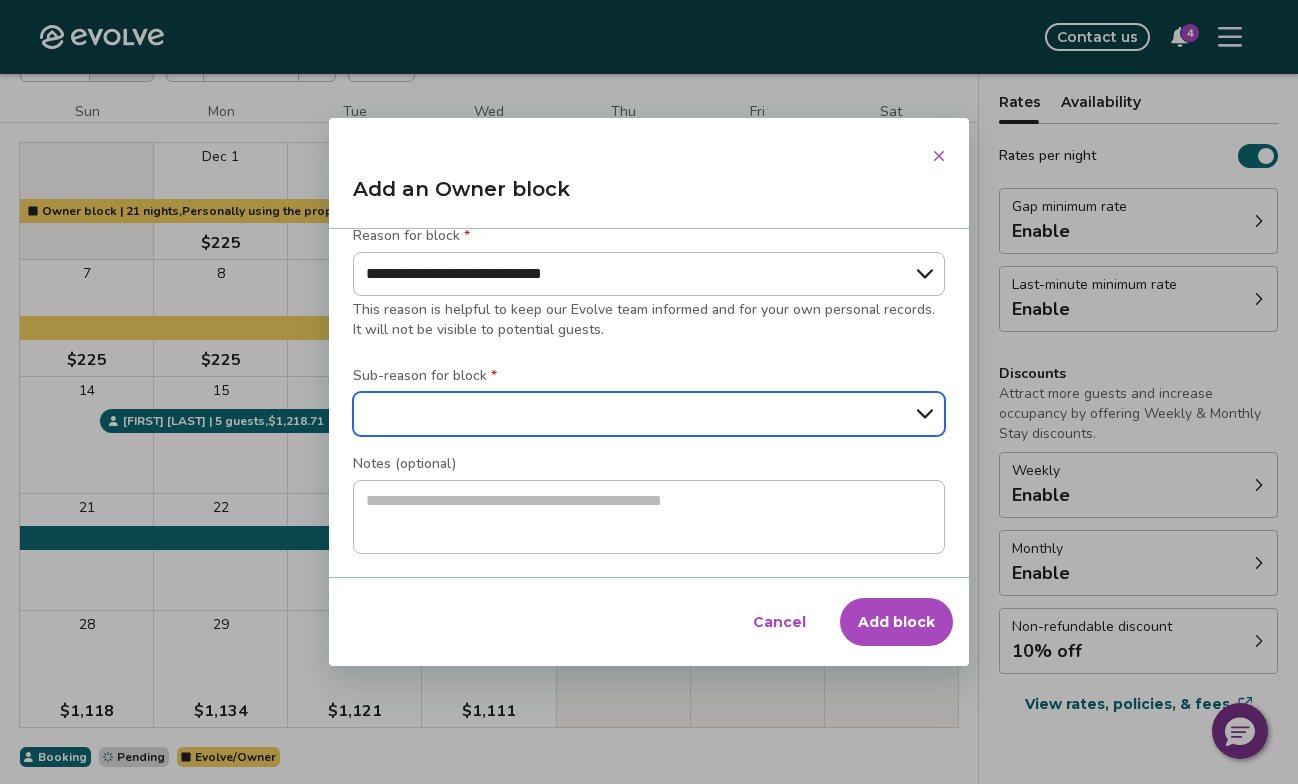 select on "**********" 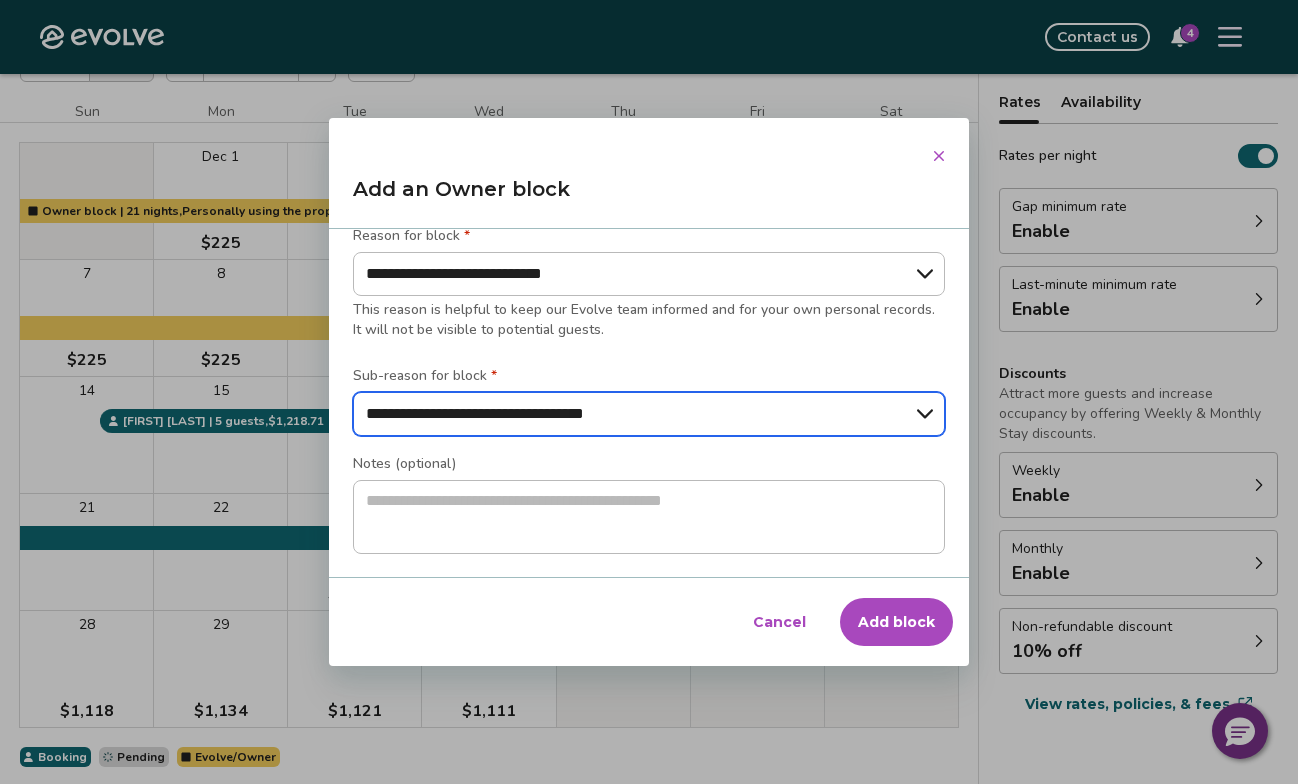 click on "**********" at bounding box center [0, 0] 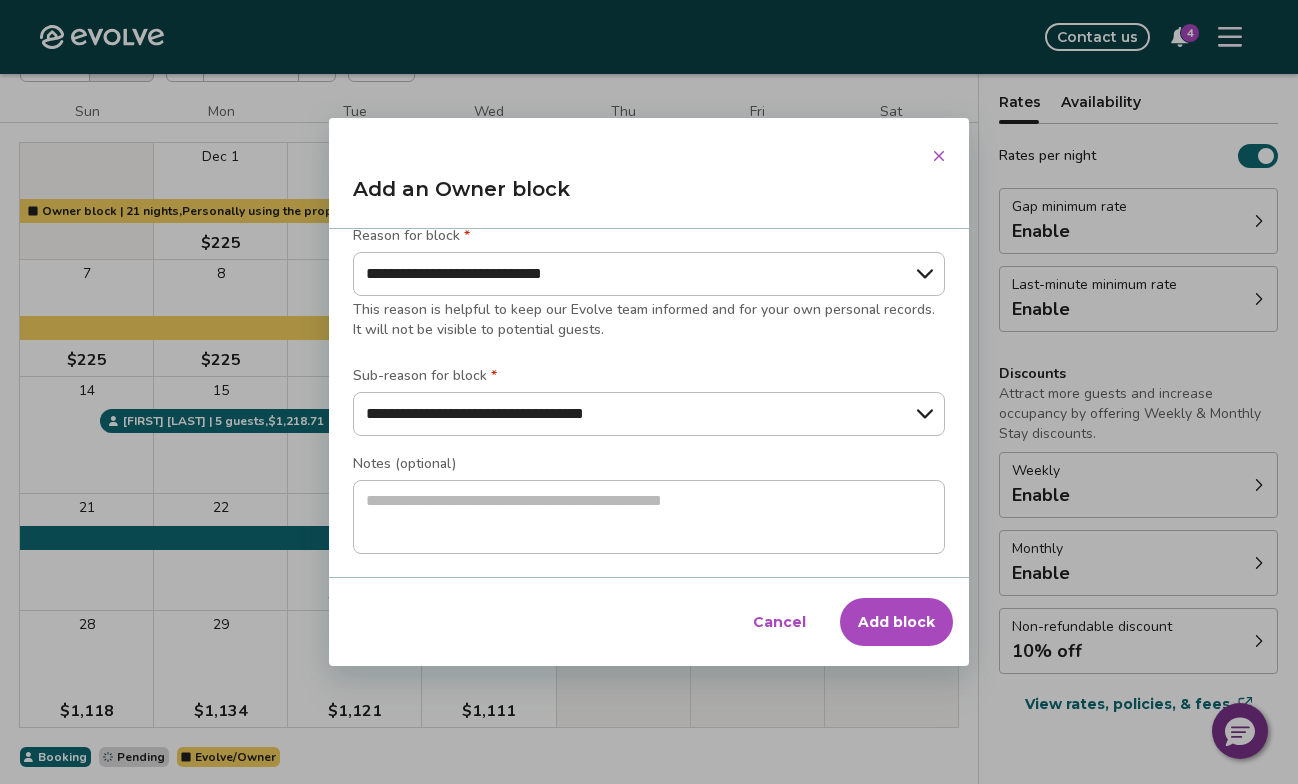 click on "Add block" at bounding box center [896, 622] 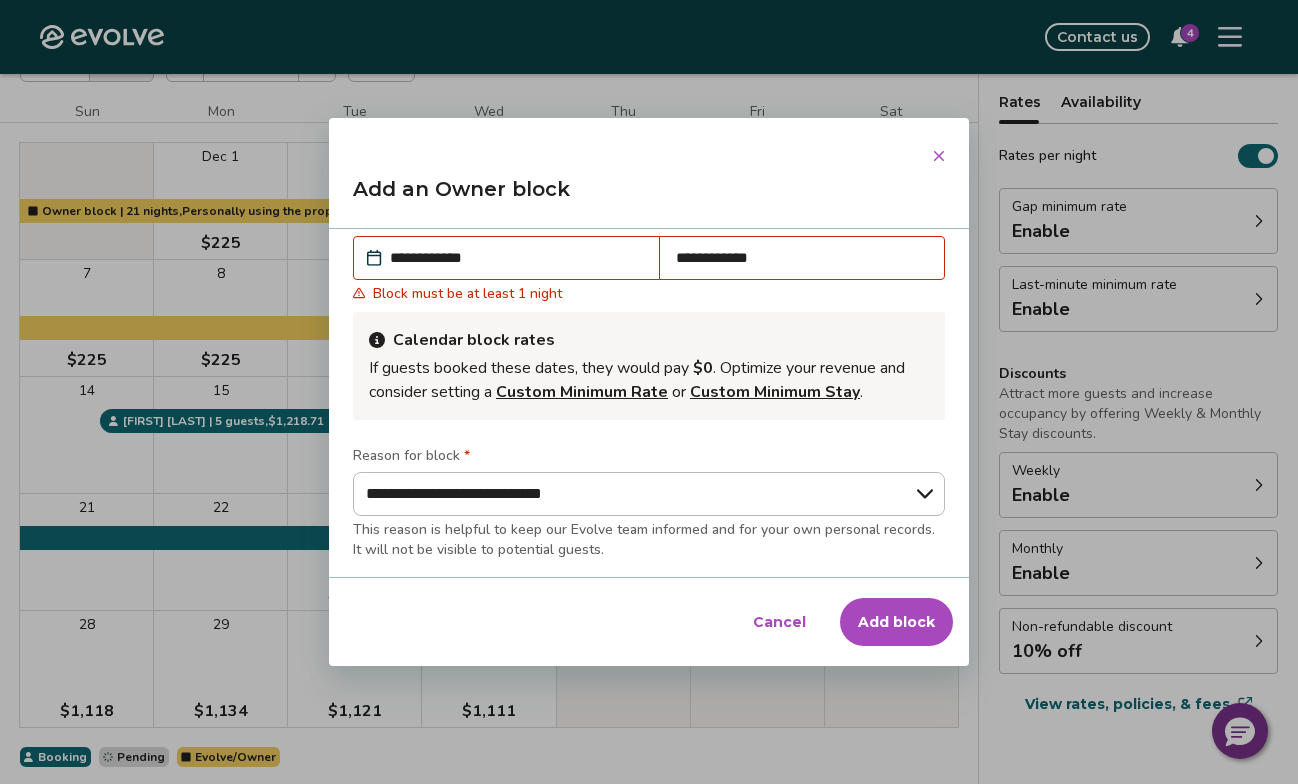 scroll, scrollTop: 0, scrollLeft: 0, axis: both 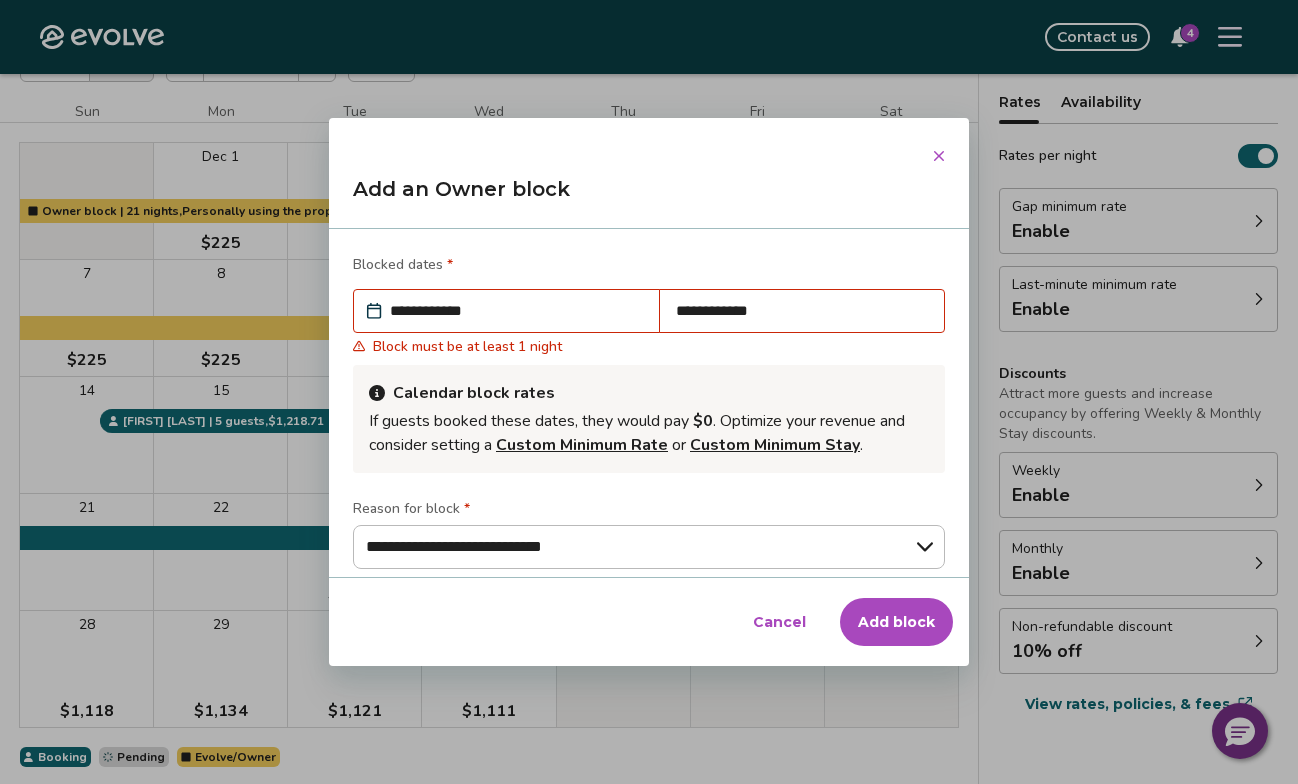 click on "**********" at bounding box center [516, 311] 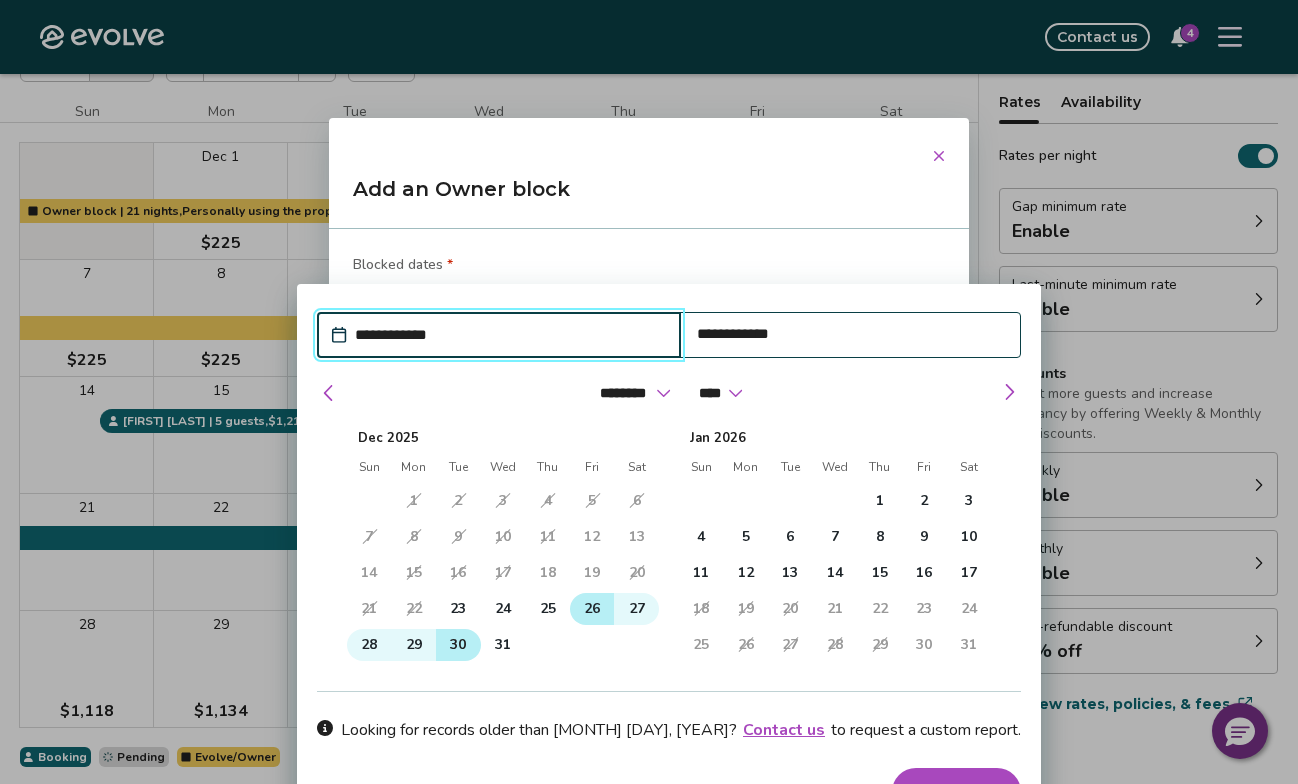 click on "26" at bounding box center (592, 609) 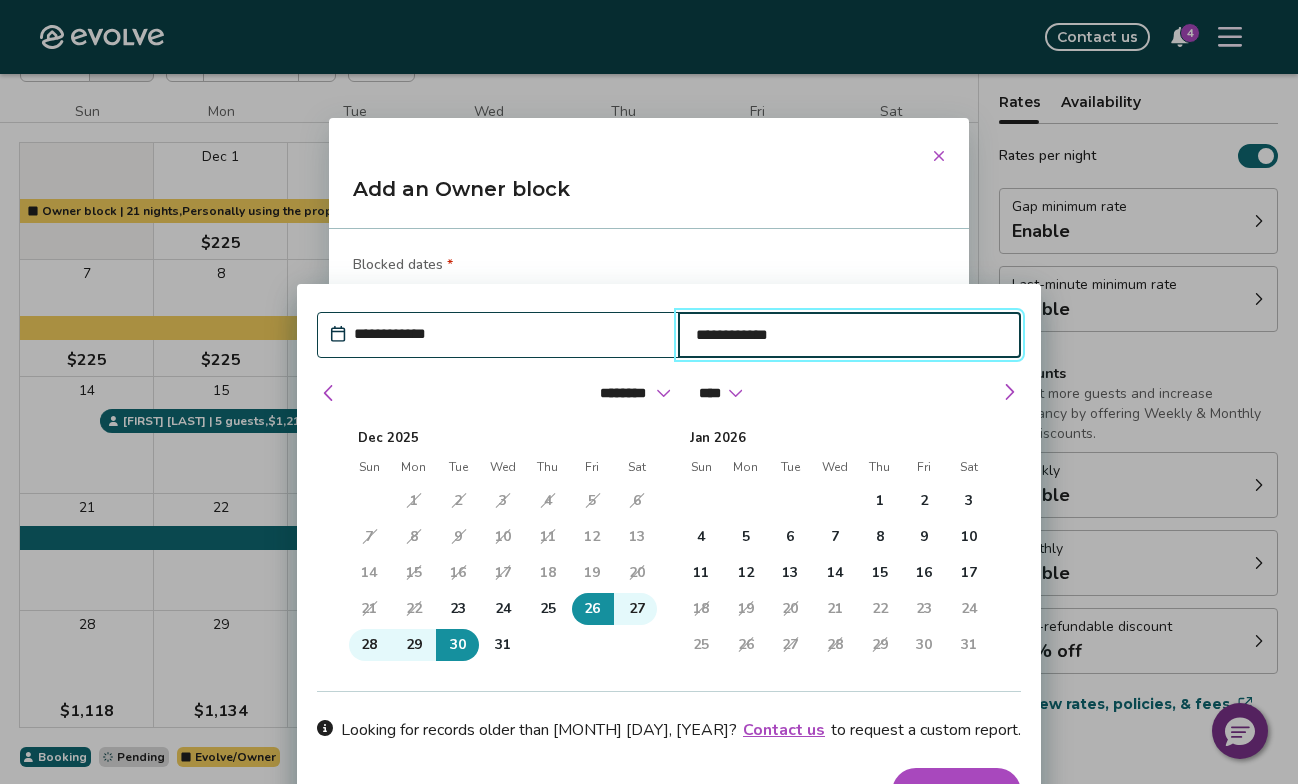 click on "Apply Dates" at bounding box center (956, 792) 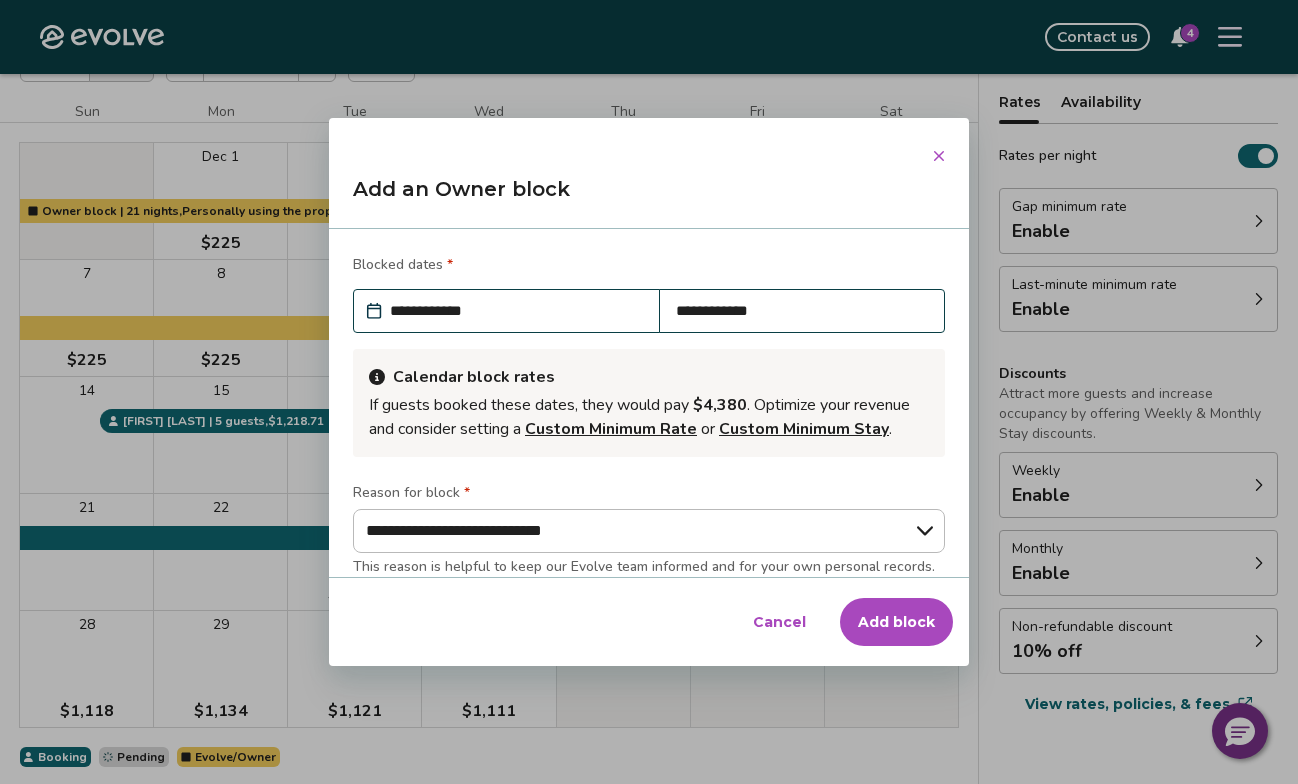 click on "Add block" at bounding box center (896, 622) 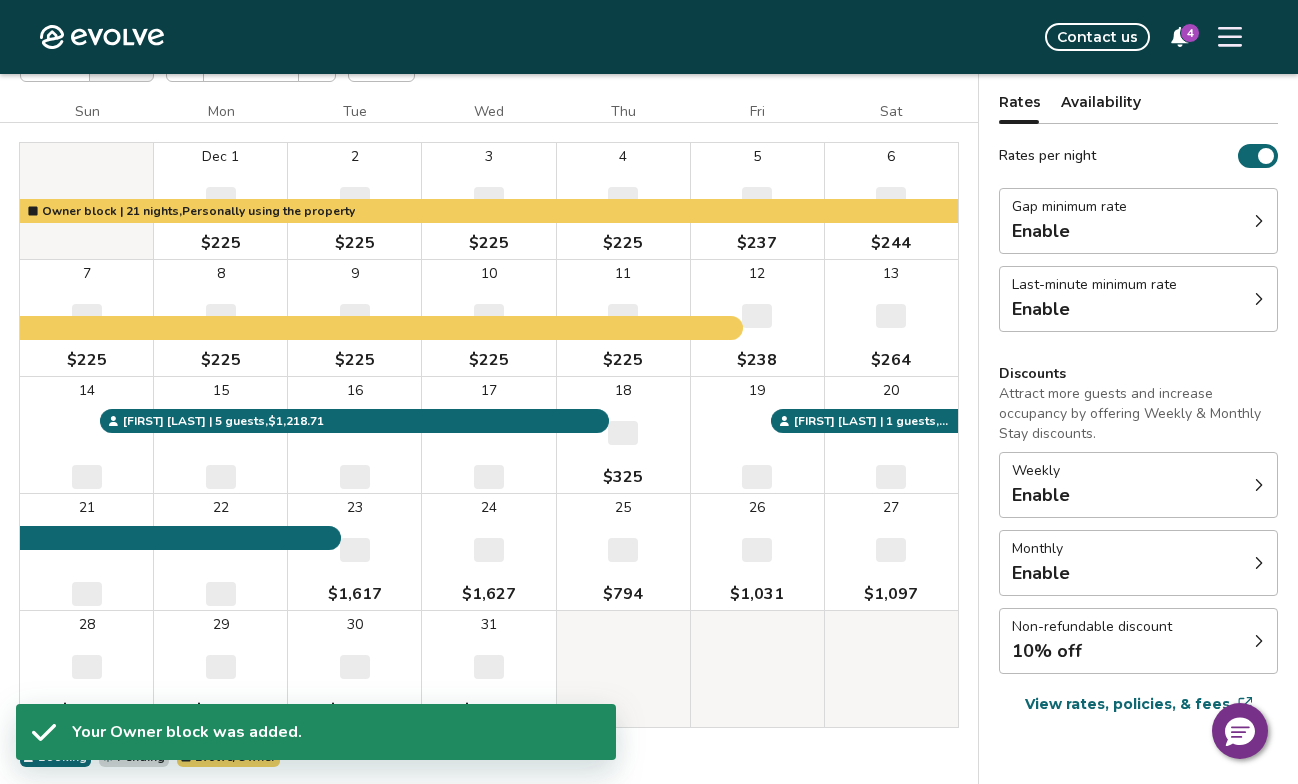 type on "*" 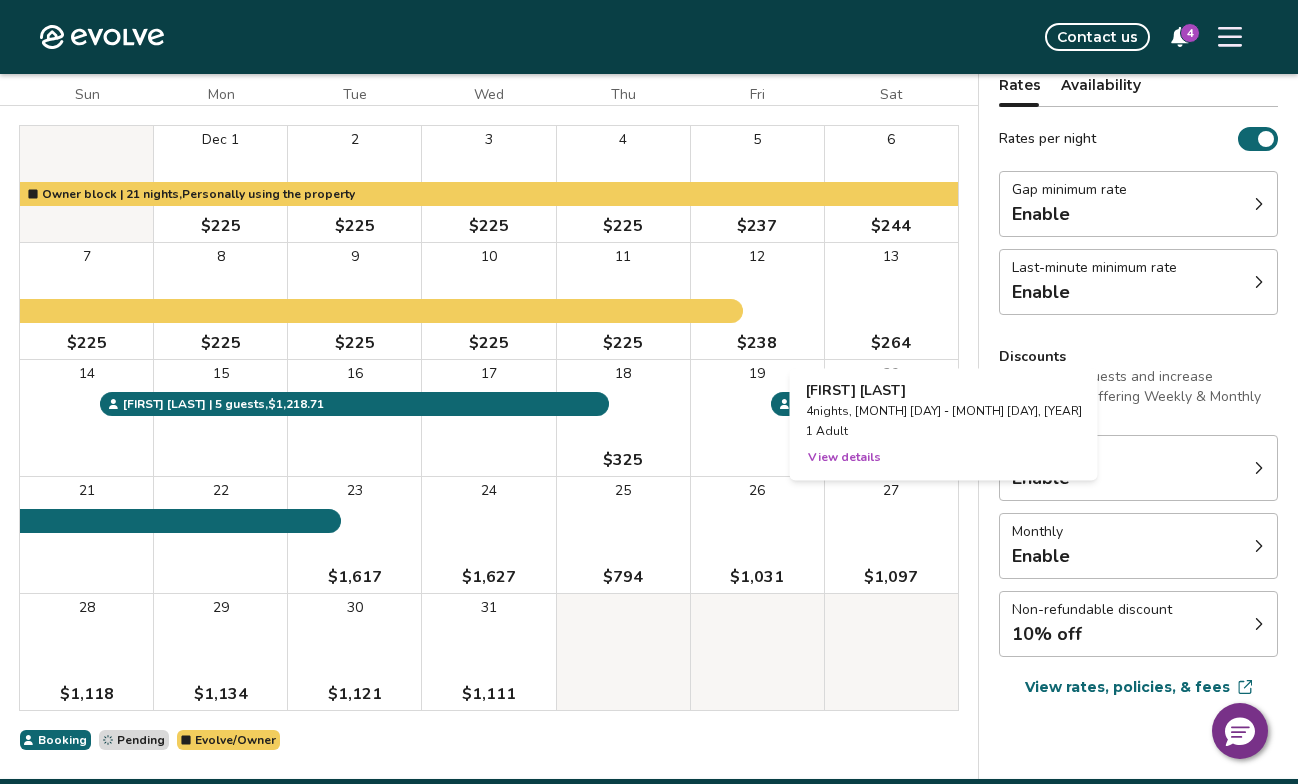 scroll, scrollTop: 250, scrollLeft: 0, axis: vertical 